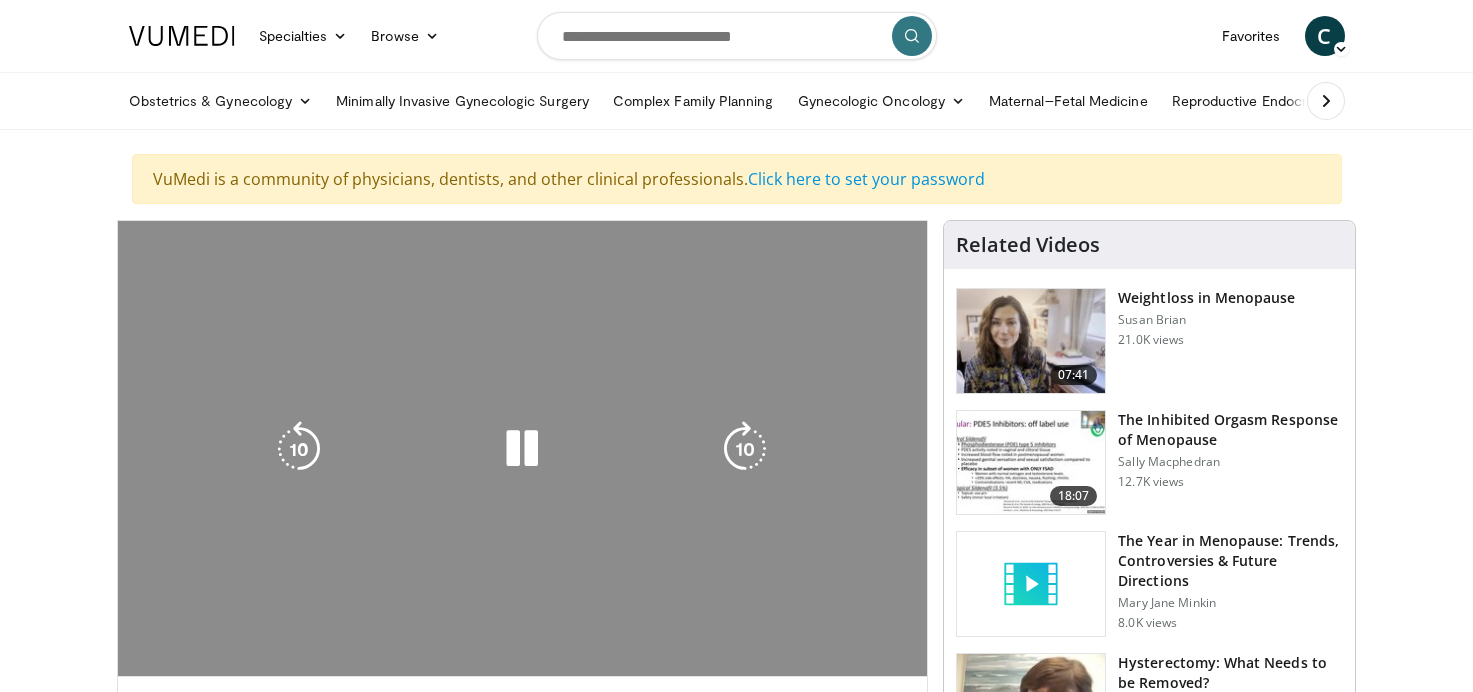 scroll, scrollTop: 0, scrollLeft: 0, axis: both 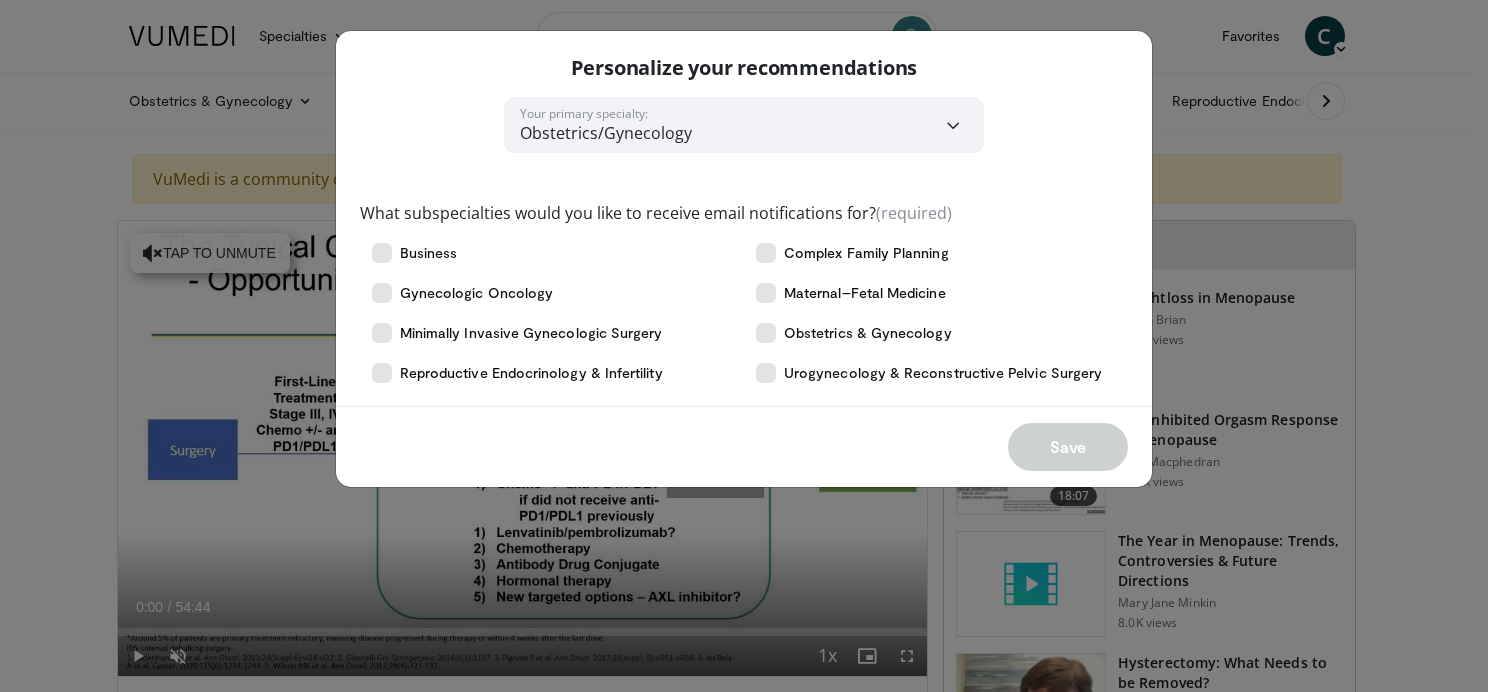click on "**********" at bounding box center (744, 346) 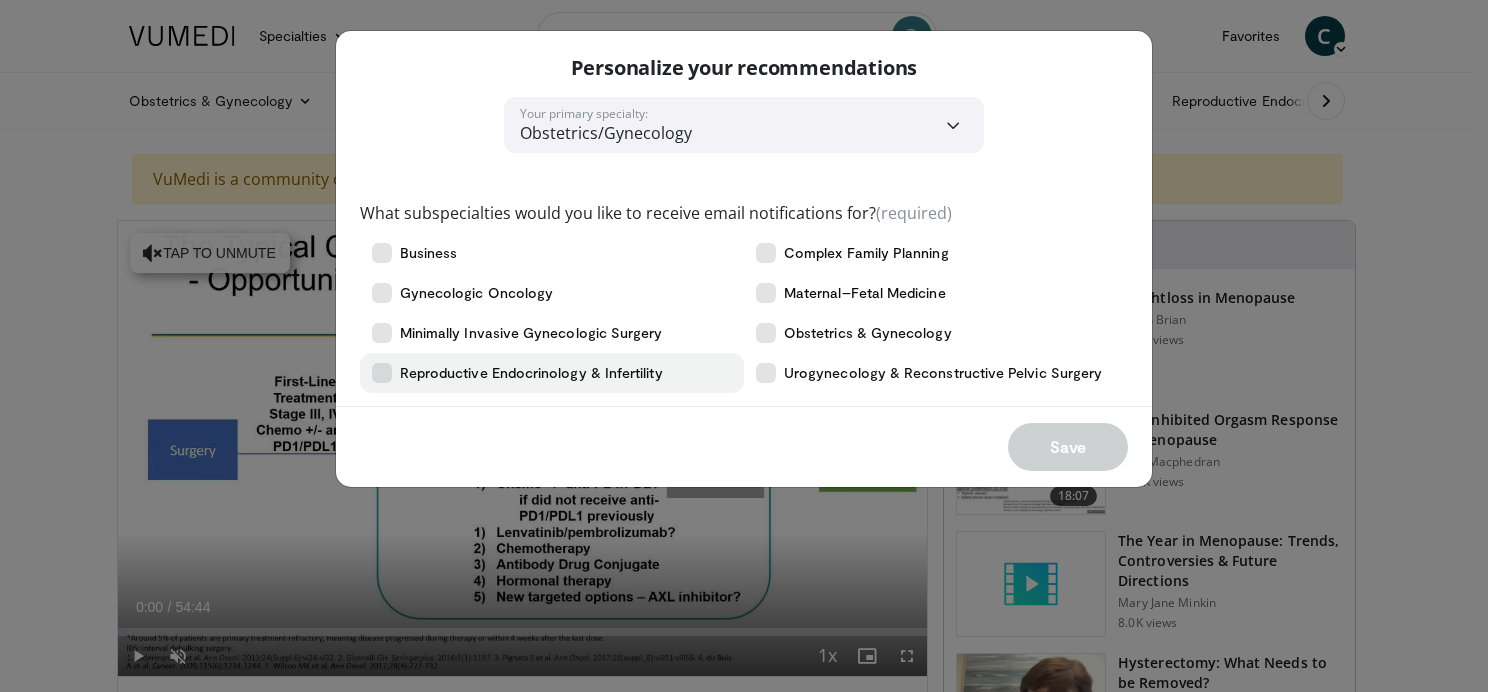 click at bounding box center [382, 373] 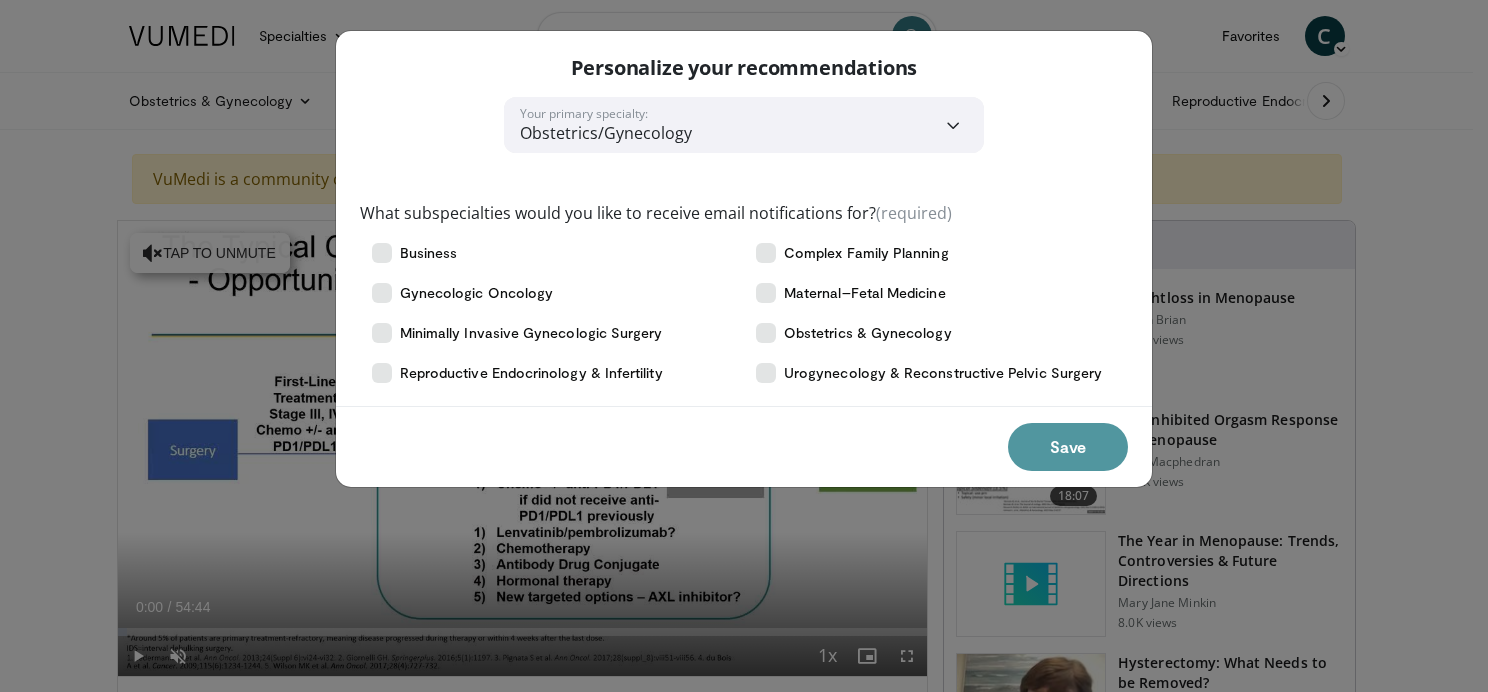 drag, startPoint x: 1060, startPoint y: 449, endPoint x: 1052, endPoint y: 440, distance: 12.0415945 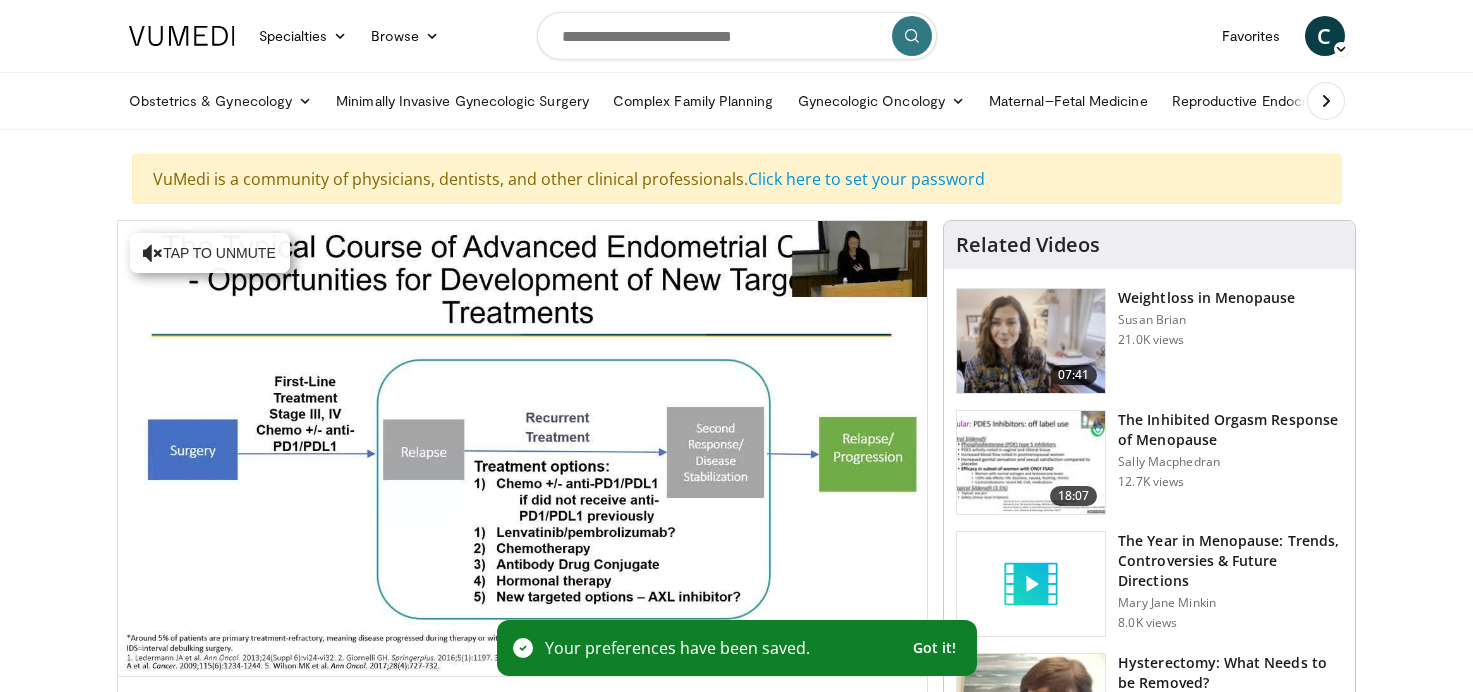 click on "The Inhibited Orgasm Response of Menopause" at bounding box center [1230, 430] 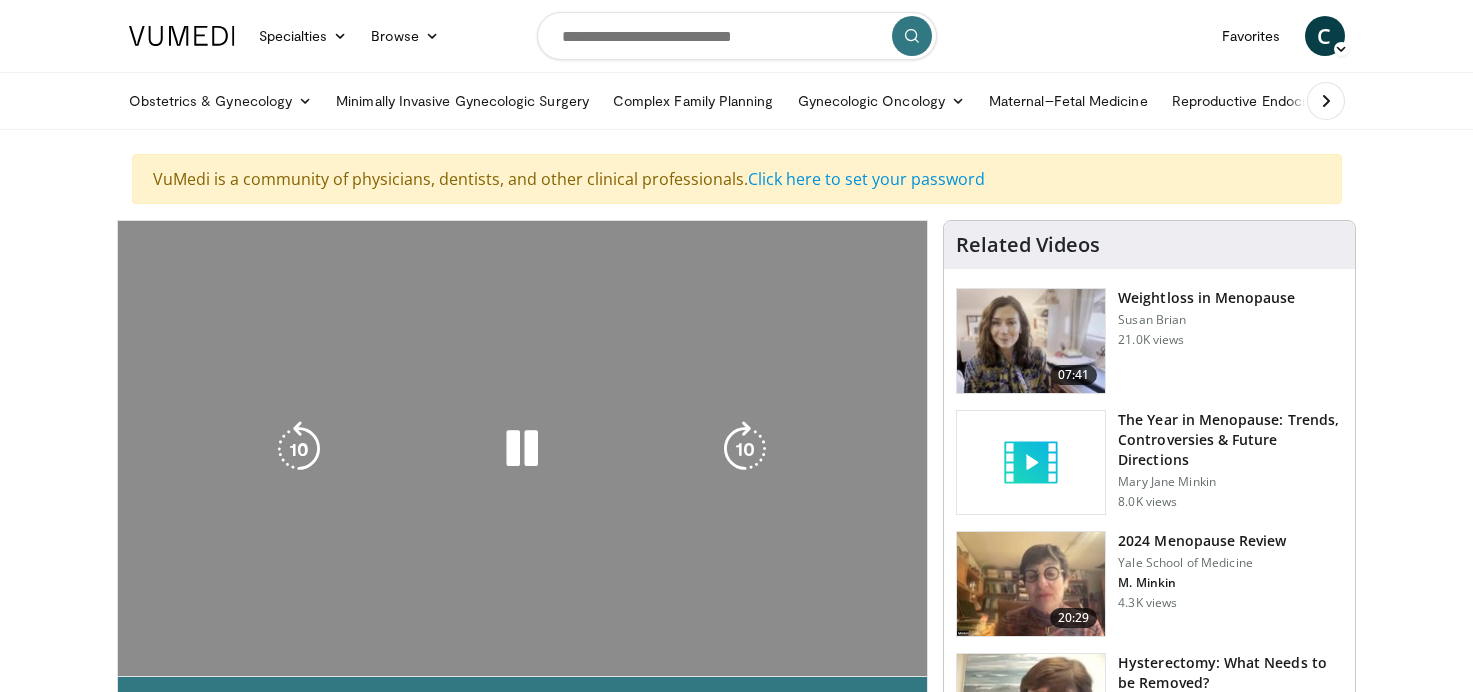 scroll, scrollTop: 0, scrollLeft: 0, axis: both 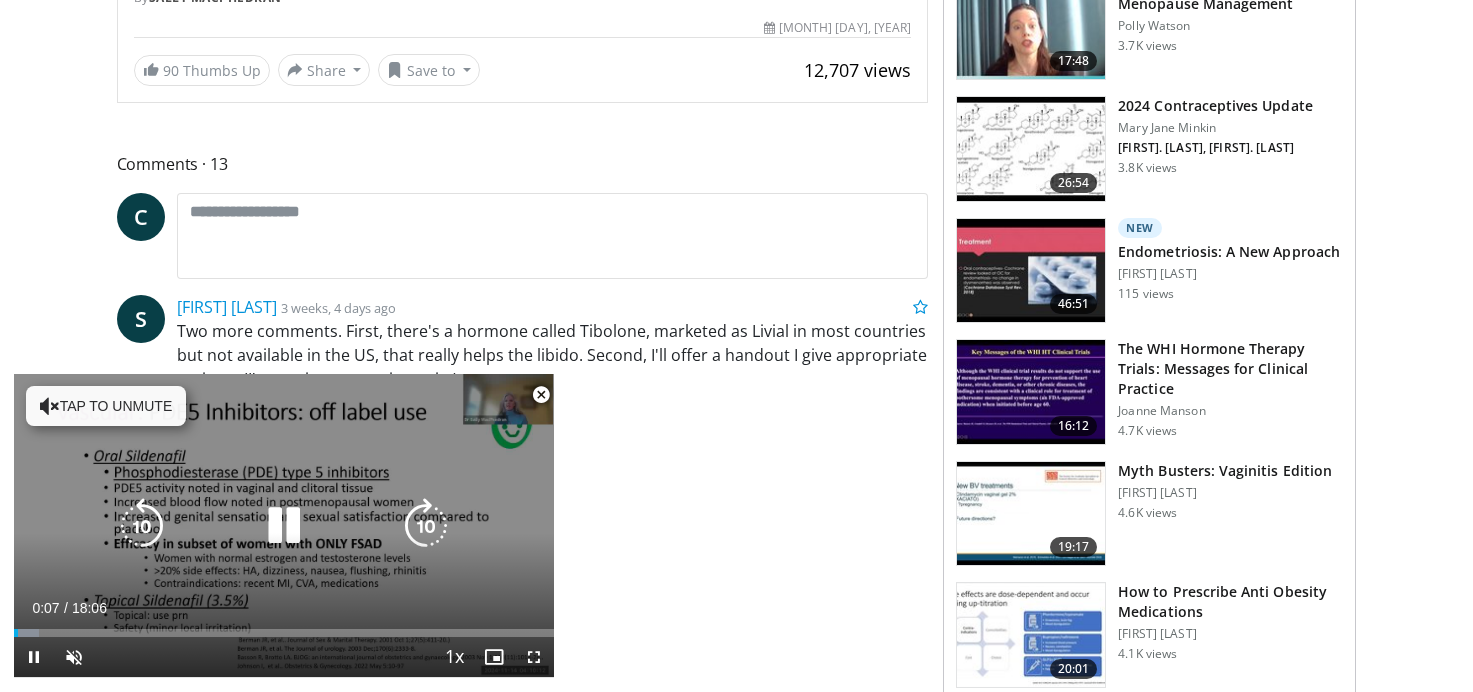 click on "Tap to unmute" at bounding box center [106, 406] 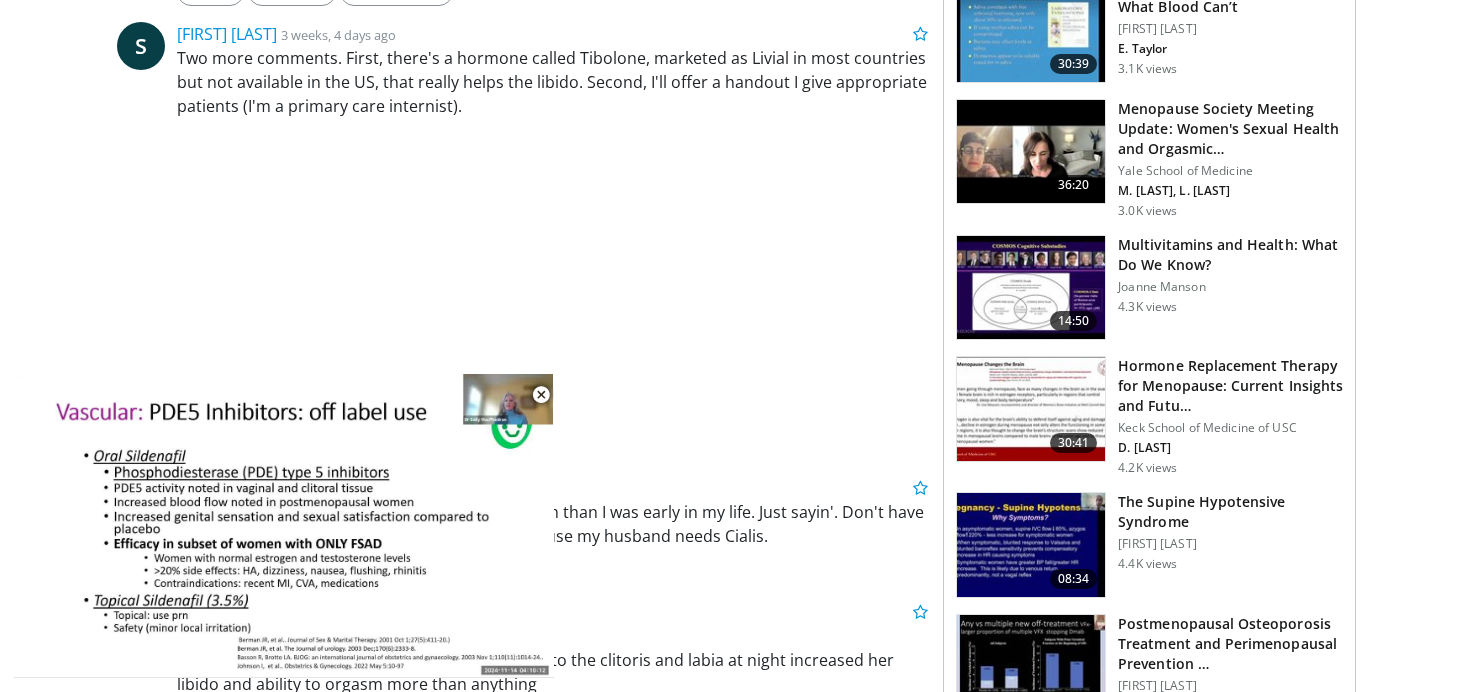 scroll, scrollTop: 1600, scrollLeft: 0, axis: vertical 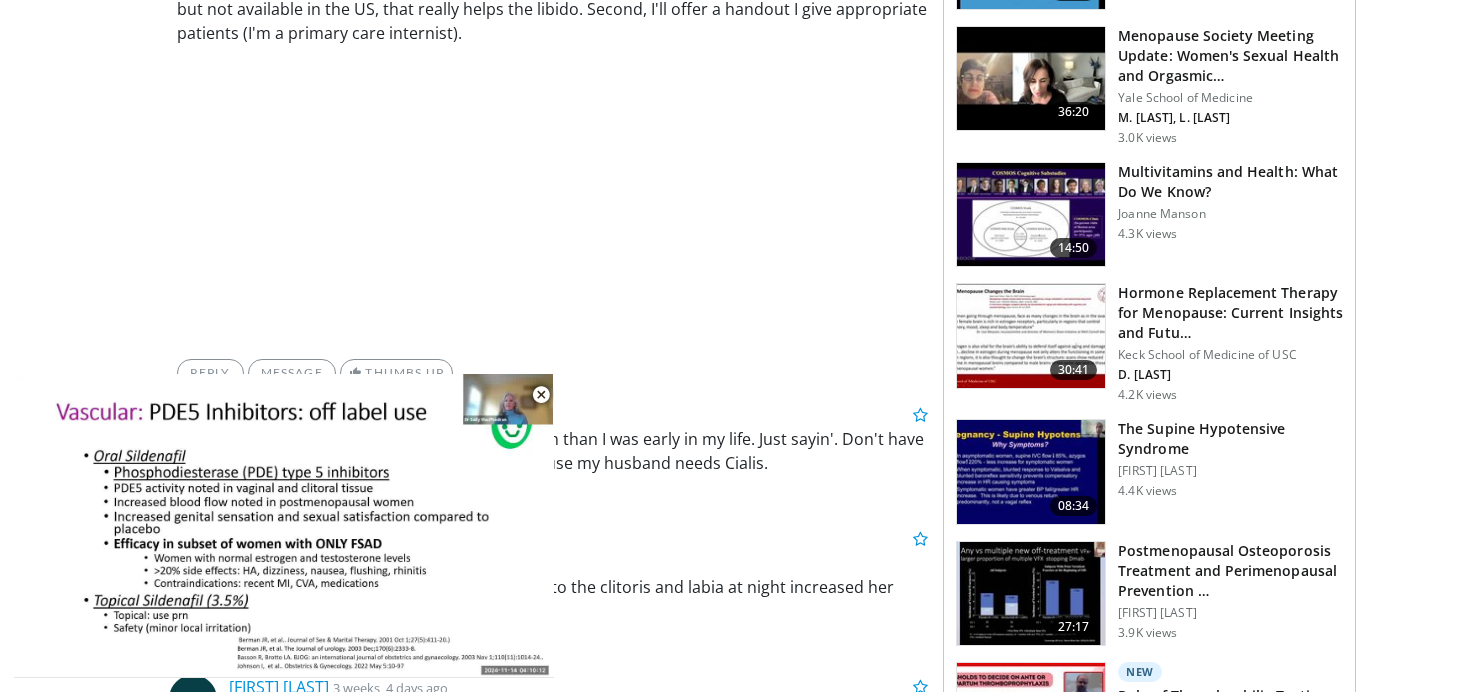 click at bounding box center (553, 198) 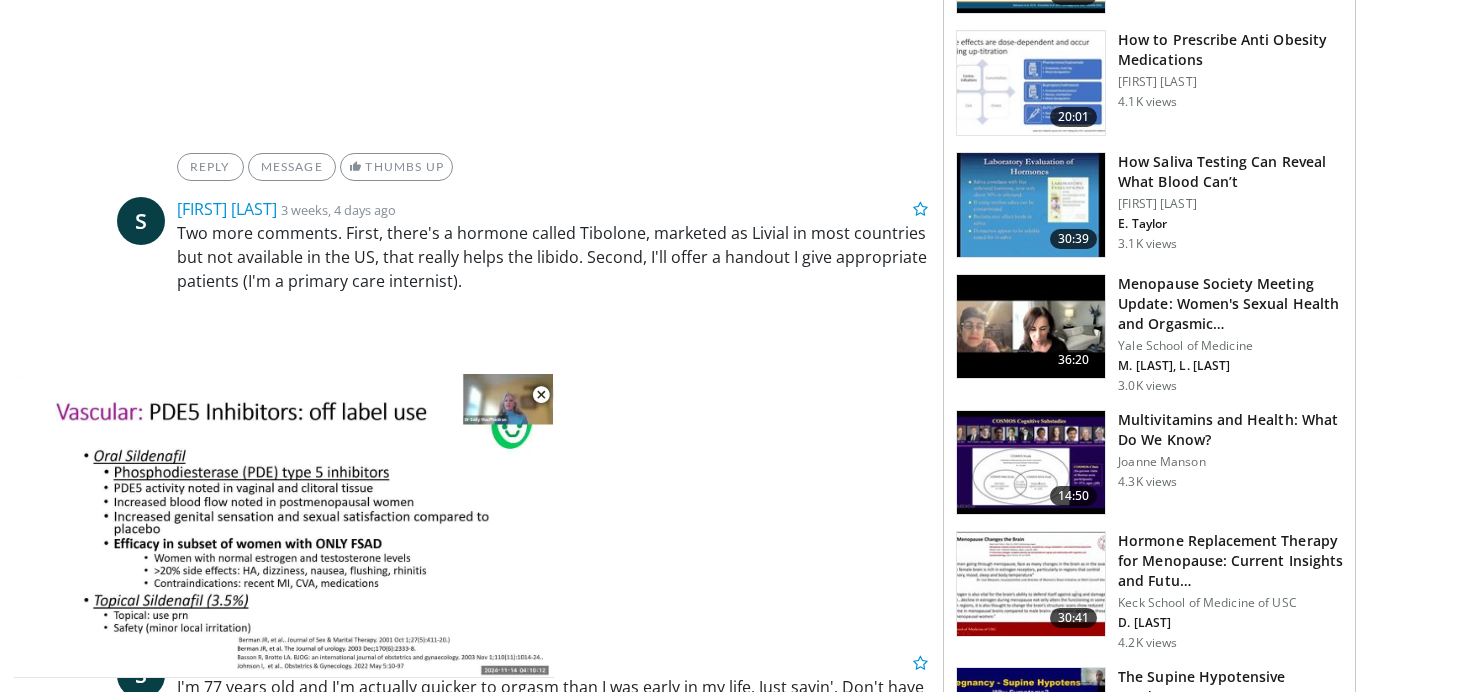 scroll, scrollTop: 1400, scrollLeft: 0, axis: vertical 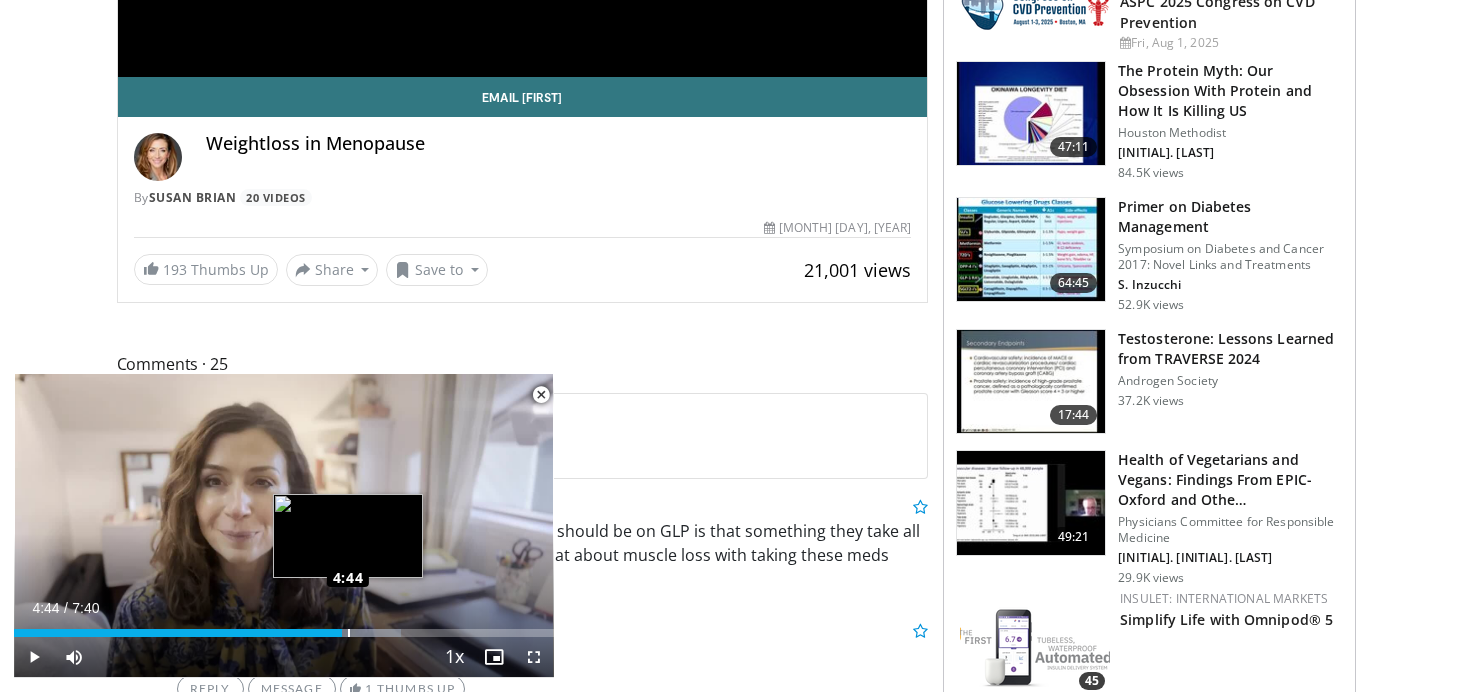 drag, startPoint x: 538, startPoint y: 636, endPoint x: 348, endPoint y: 628, distance: 190.16835 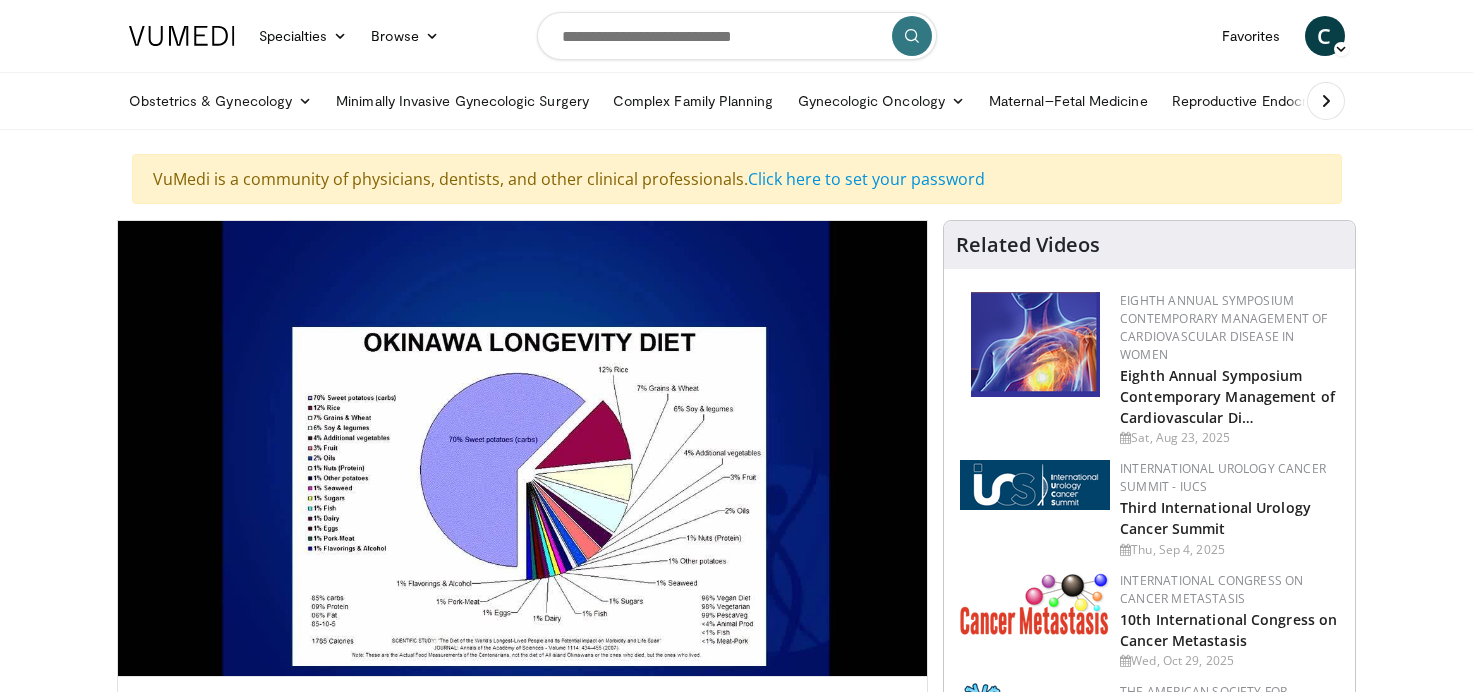 scroll, scrollTop: 0, scrollLeft: 0, axis: both 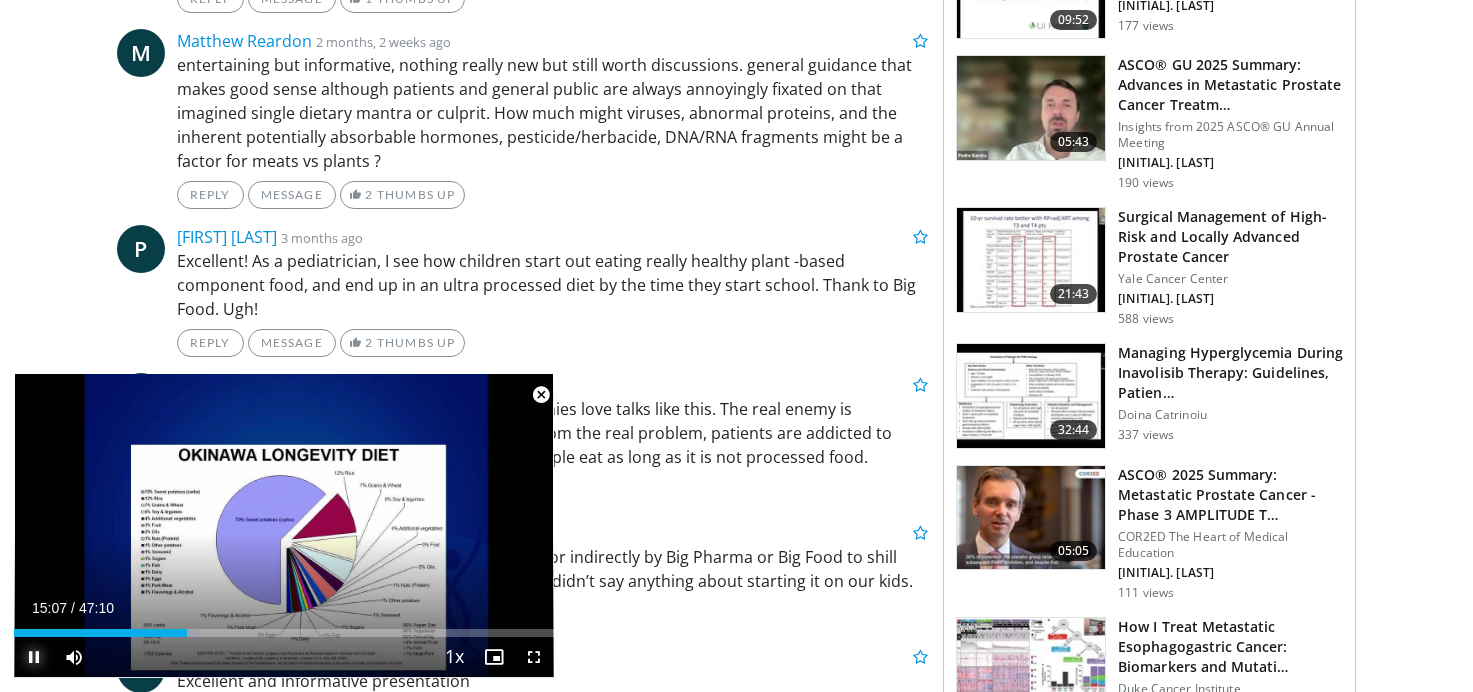 drag, startPoint x: 32, startPoint y: 654, endPoint x: 67, endPoint y: 671, distance: 38.910152 